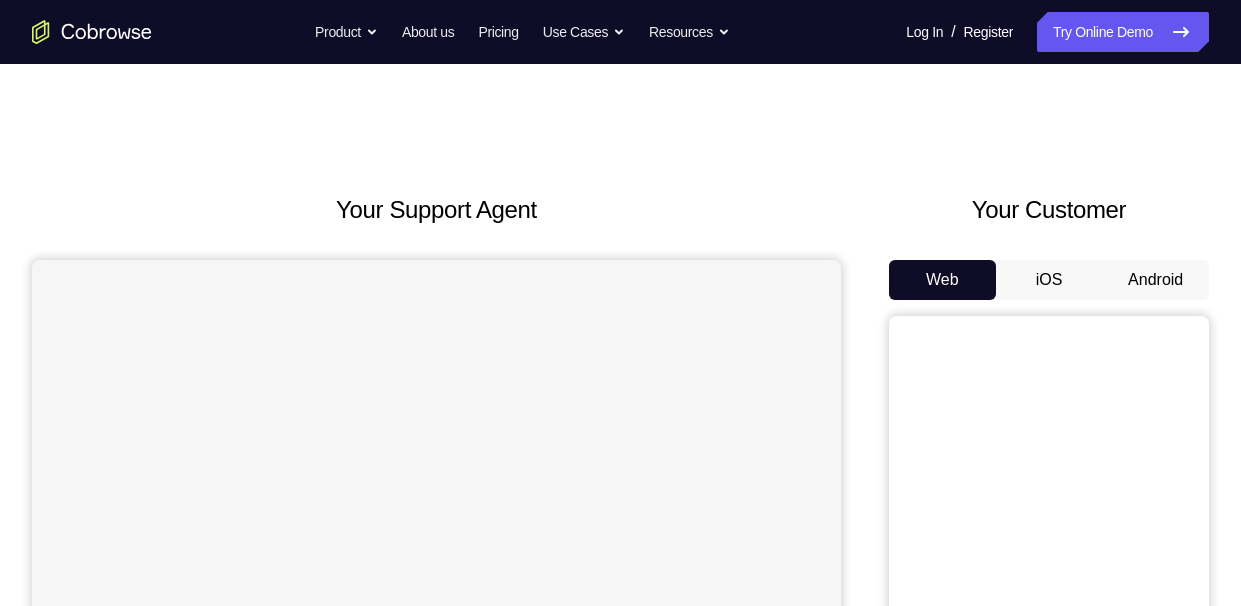 scroll, scrollTop: 0, scrollLeft: 0, axis: both 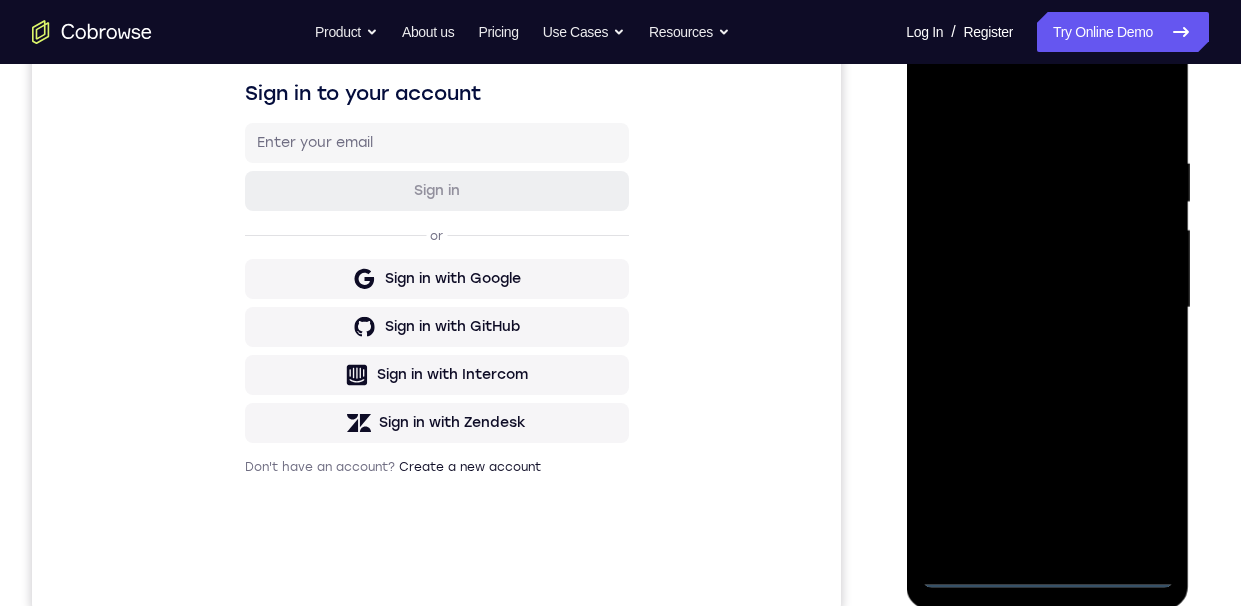 click at bounding box center (1047, 308) 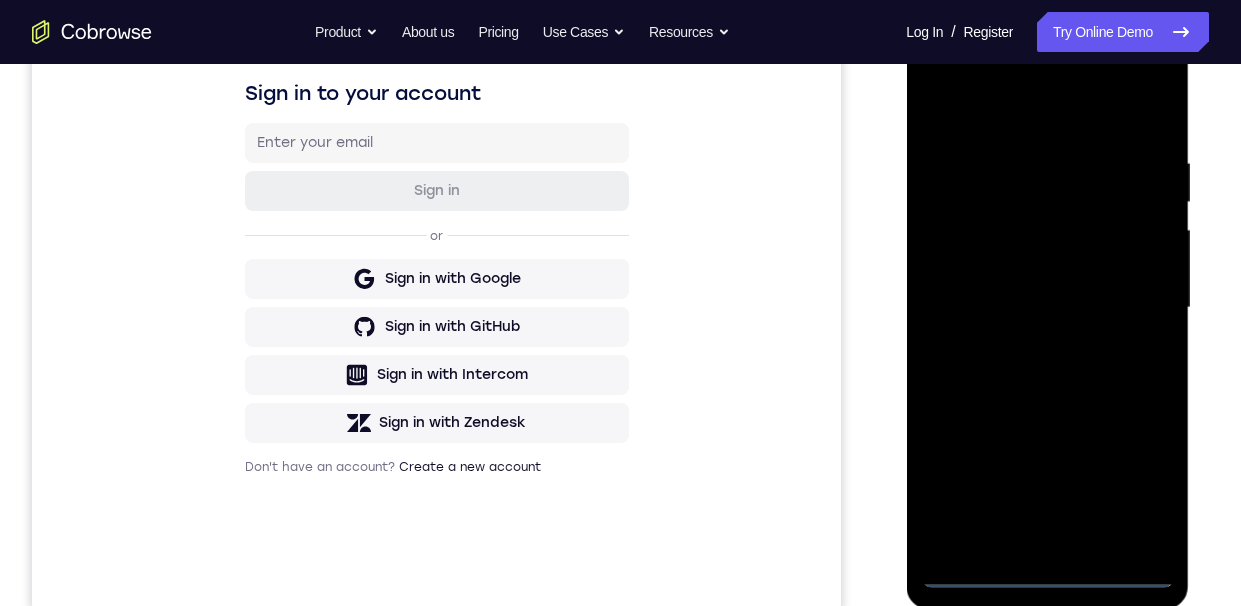 click at bounding box center (1047, 308) 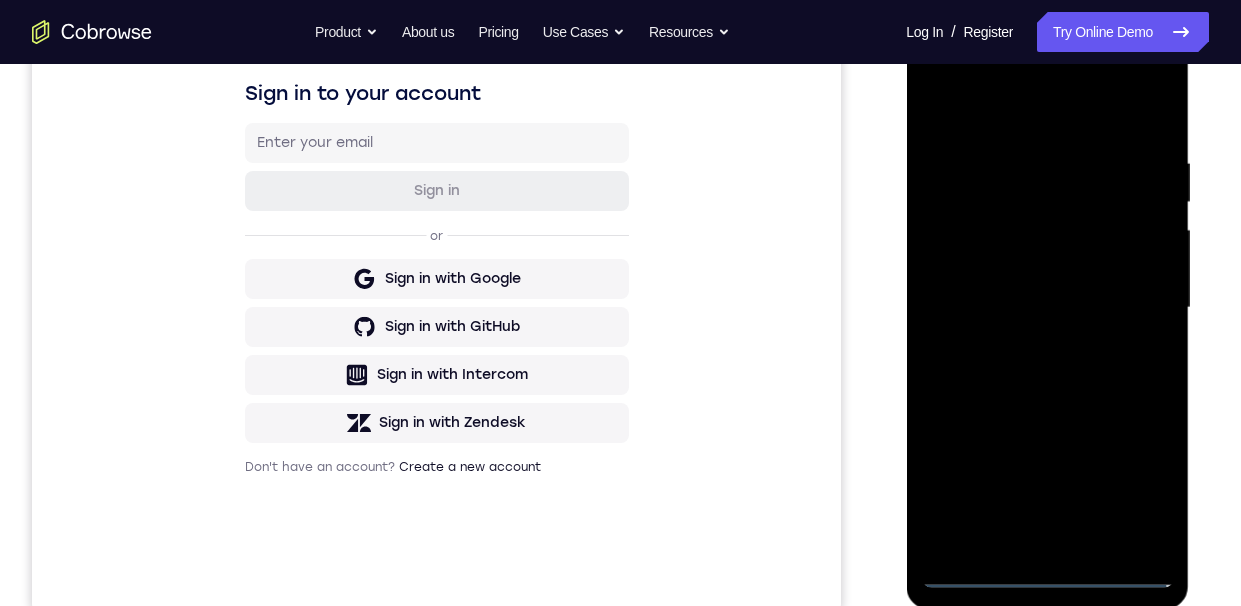 click at bounding box center [1047, 308] 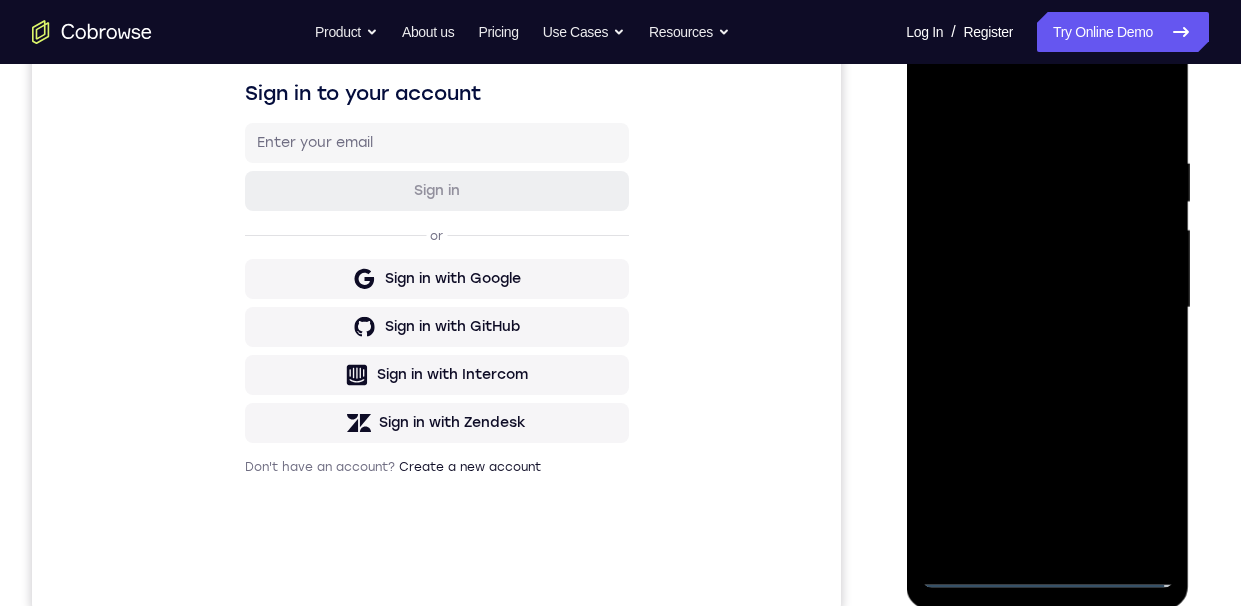 click at bounding box center (1047, 308) 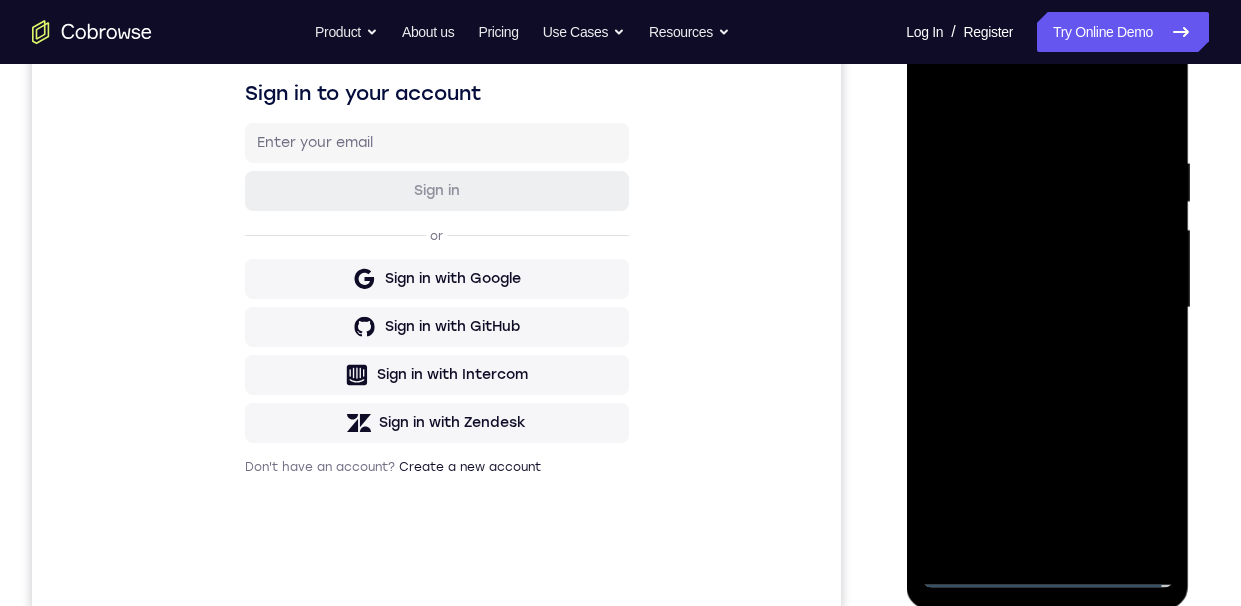 click at bounding box center (1047, 308) 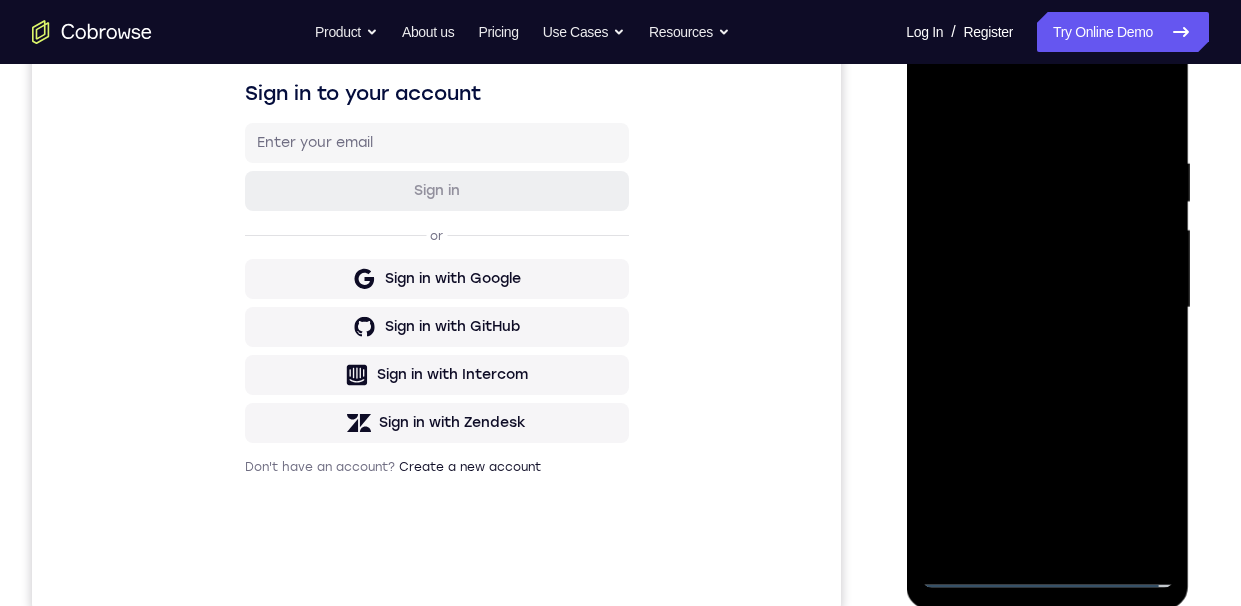 click at bounding box center [1047, 308] 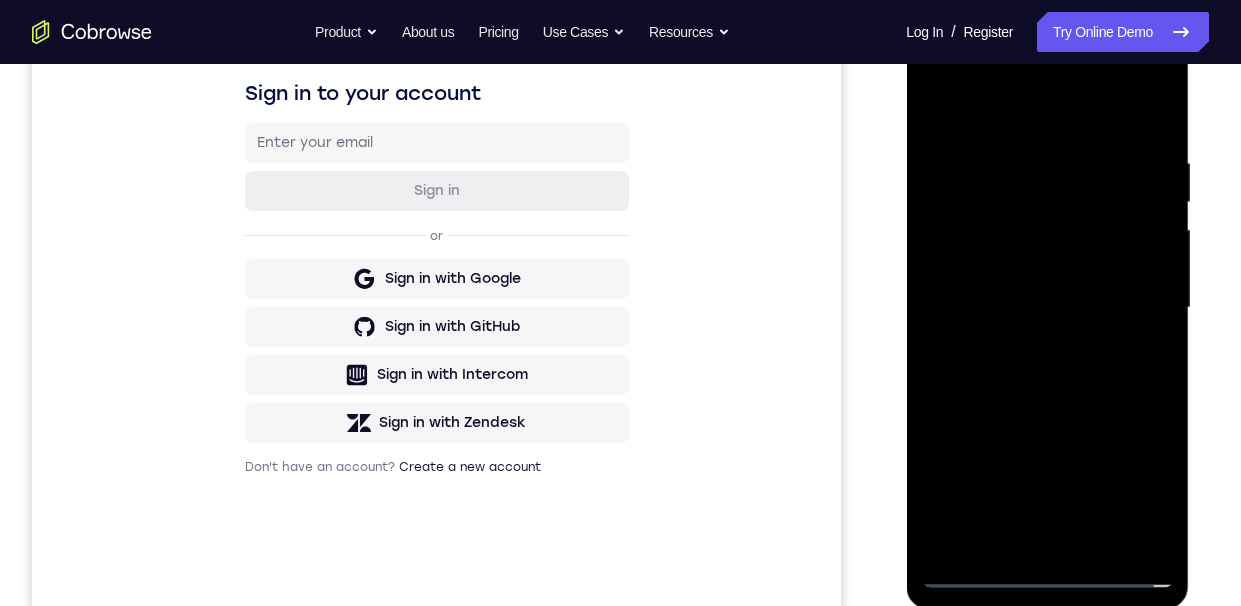 click at bounding box center (1047, 308) 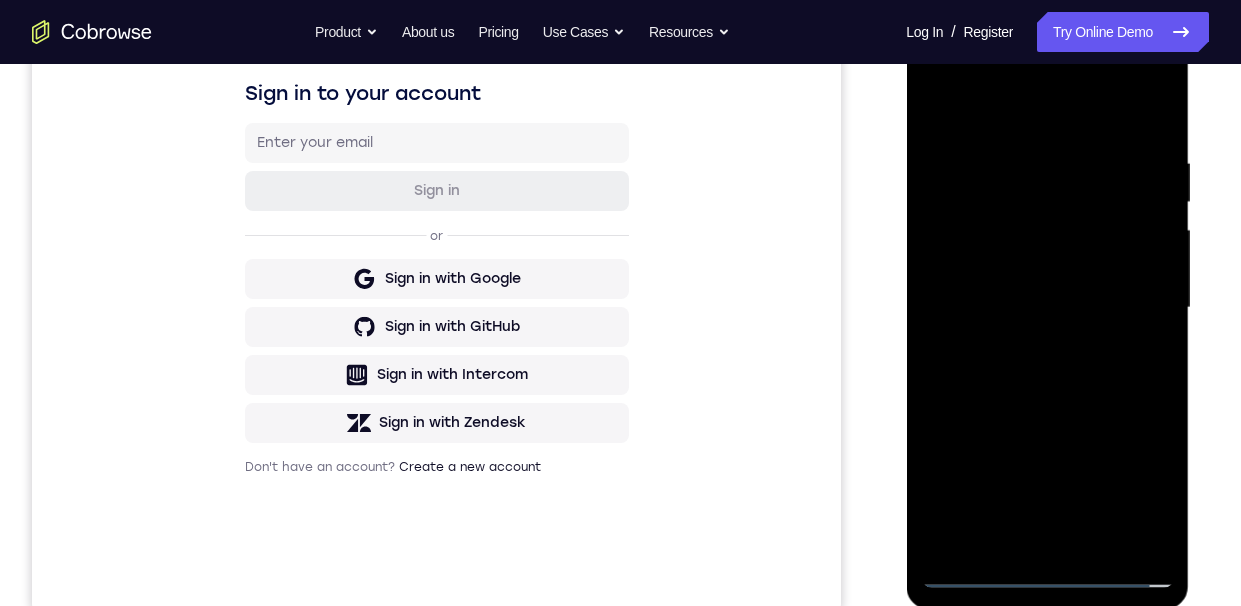 click at bounding box center [1047, 308] 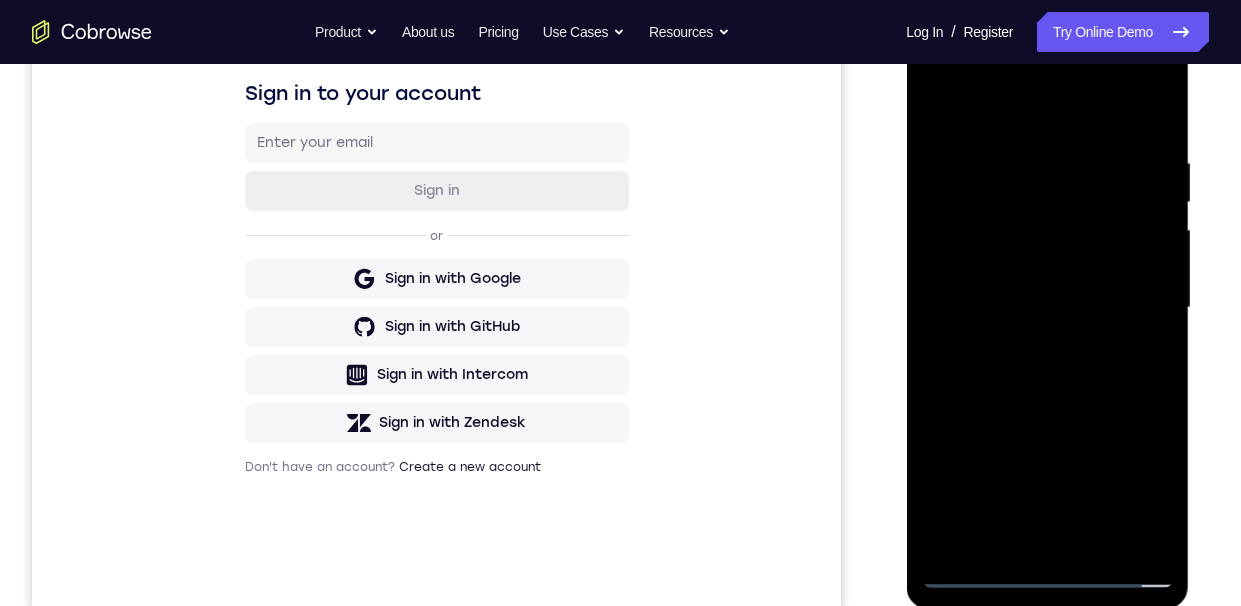 click at bounding box center [1047, 308] 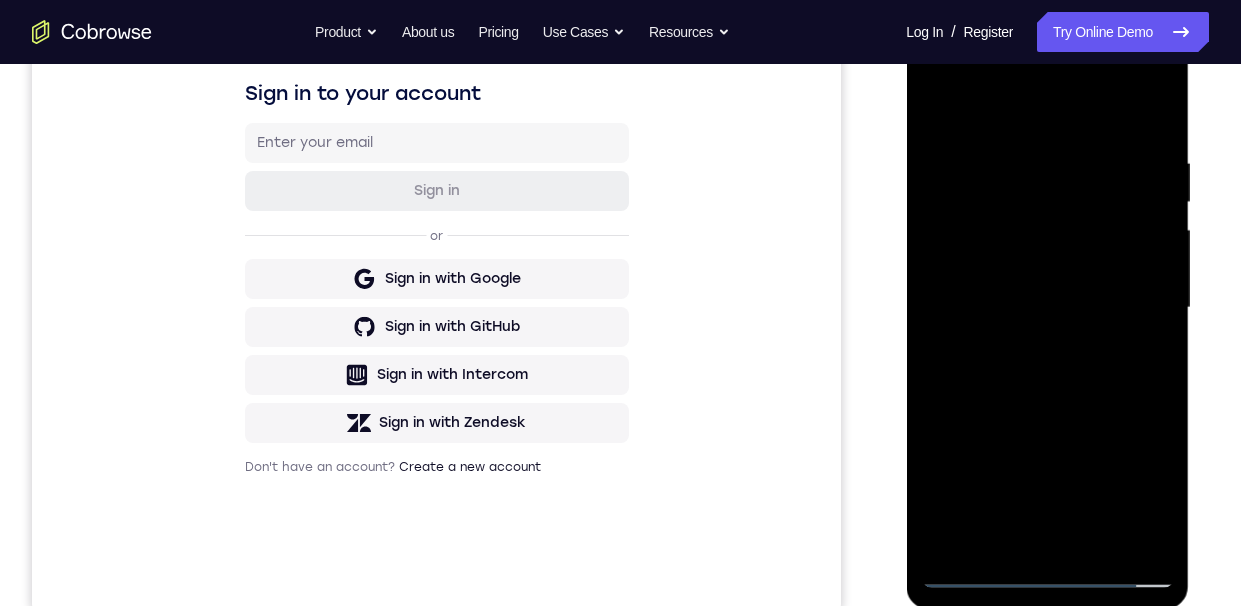 click at bounding box center (1047, 308) 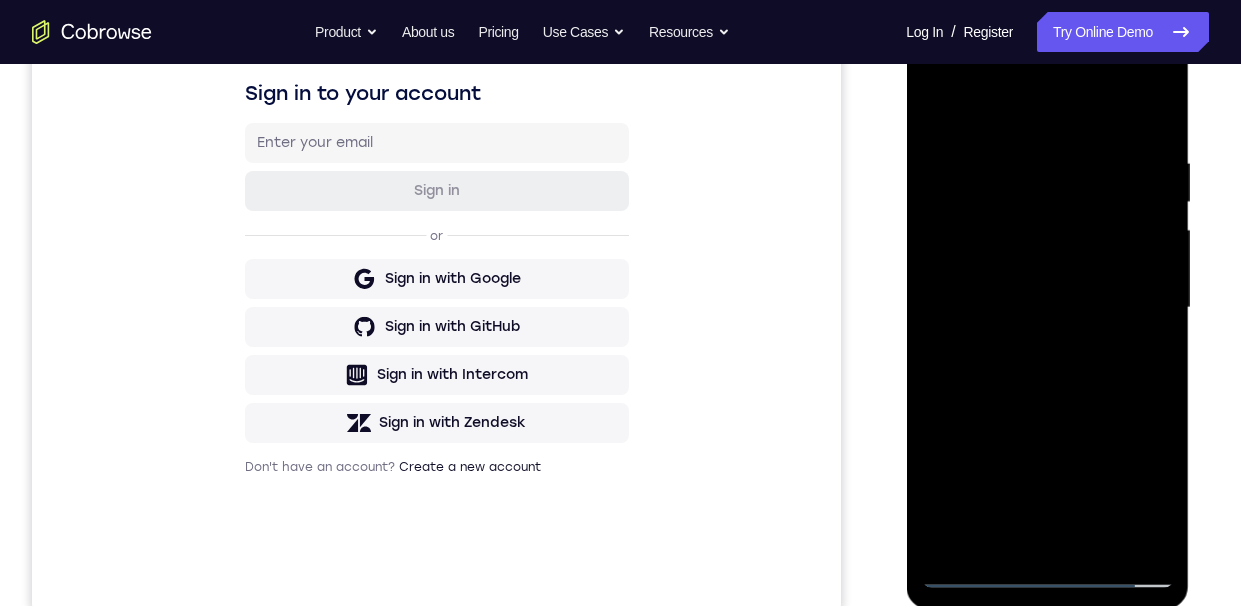 click at bounding box center [1047, 308] 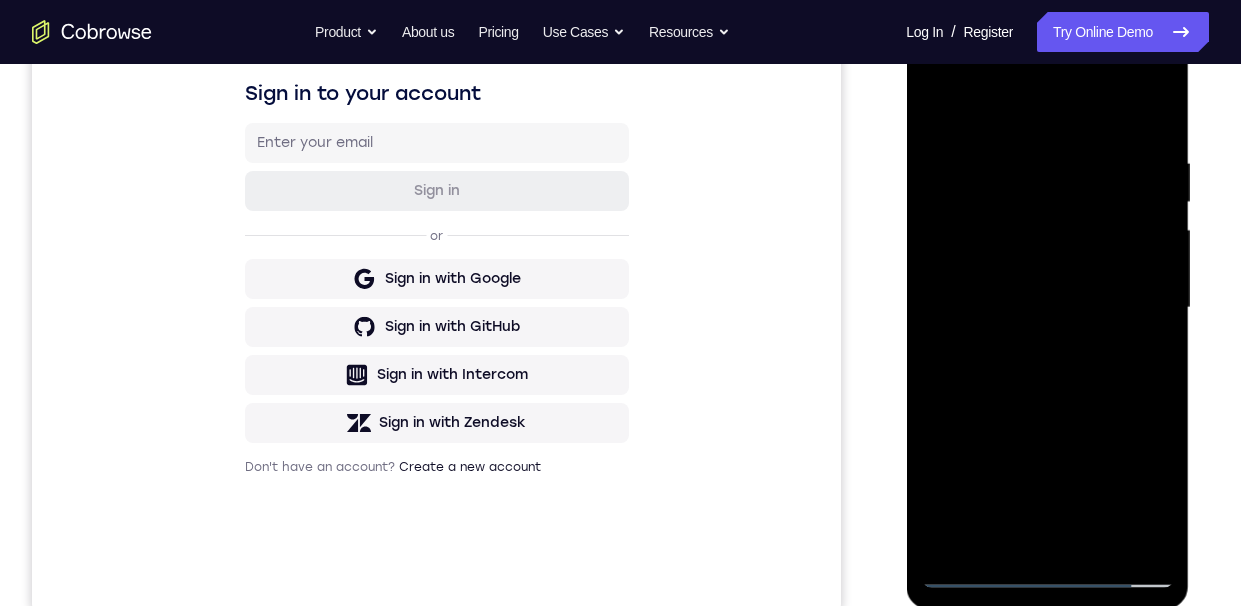 scroll, scrollTop: 282, scrollLeft: 0, axis: vertical 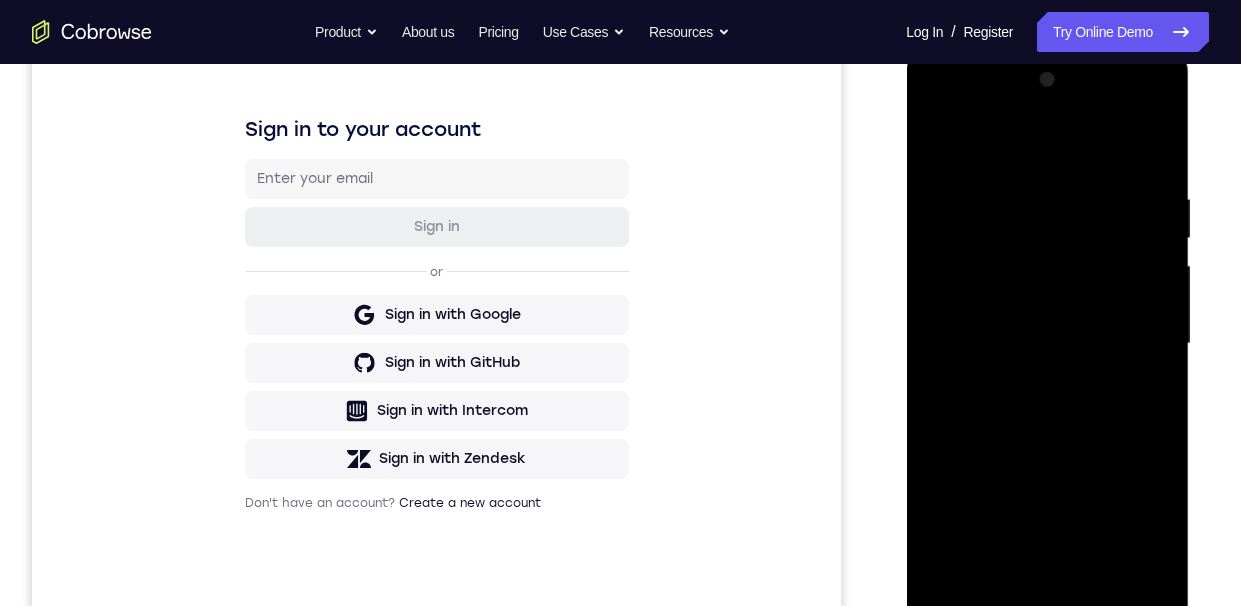click at bounding box center [1047, 344] 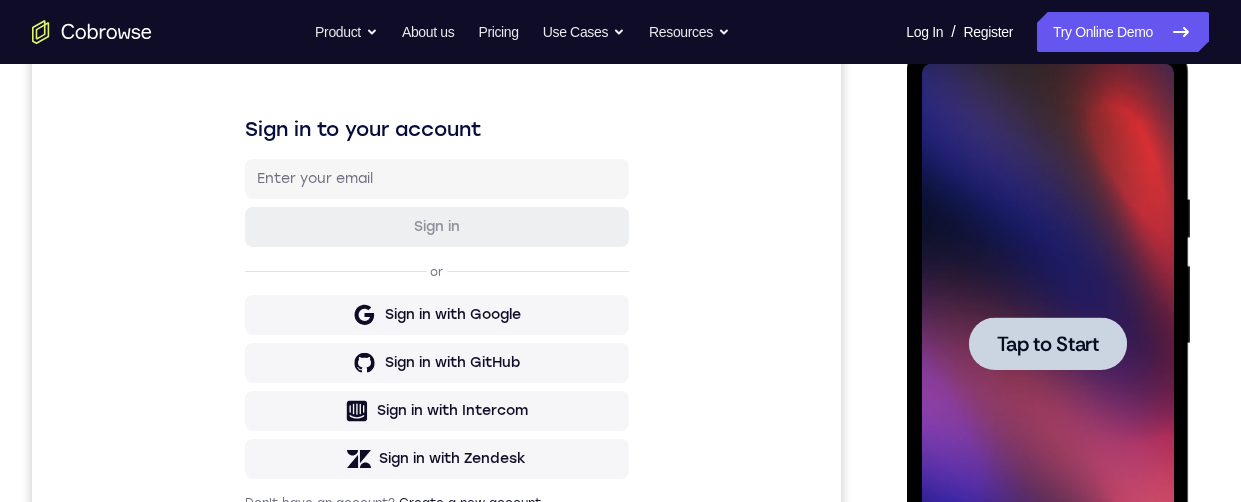 click at bounding box center (1047, 344) 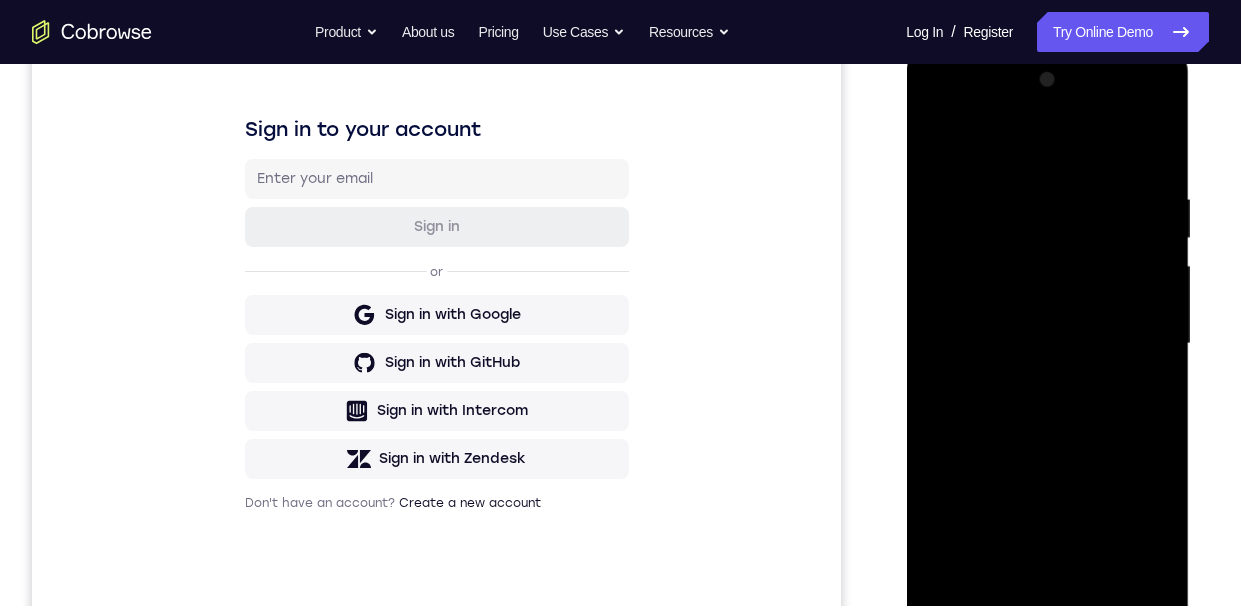 click at bounding box center [1047, 344] 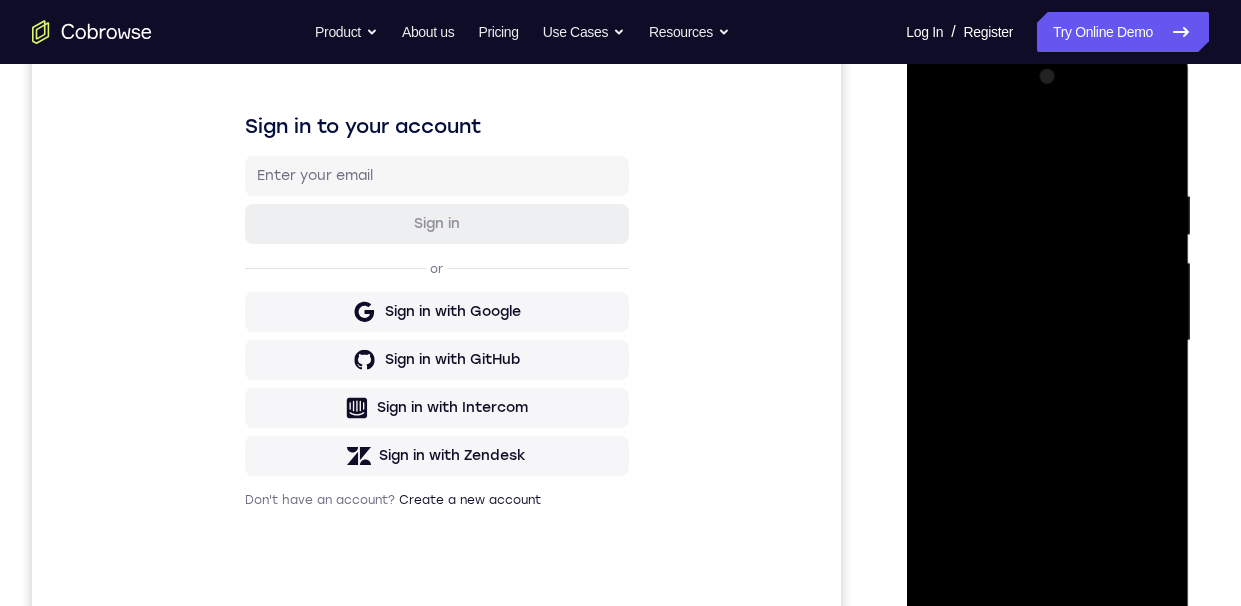 click at bounding box center [1047, 341] 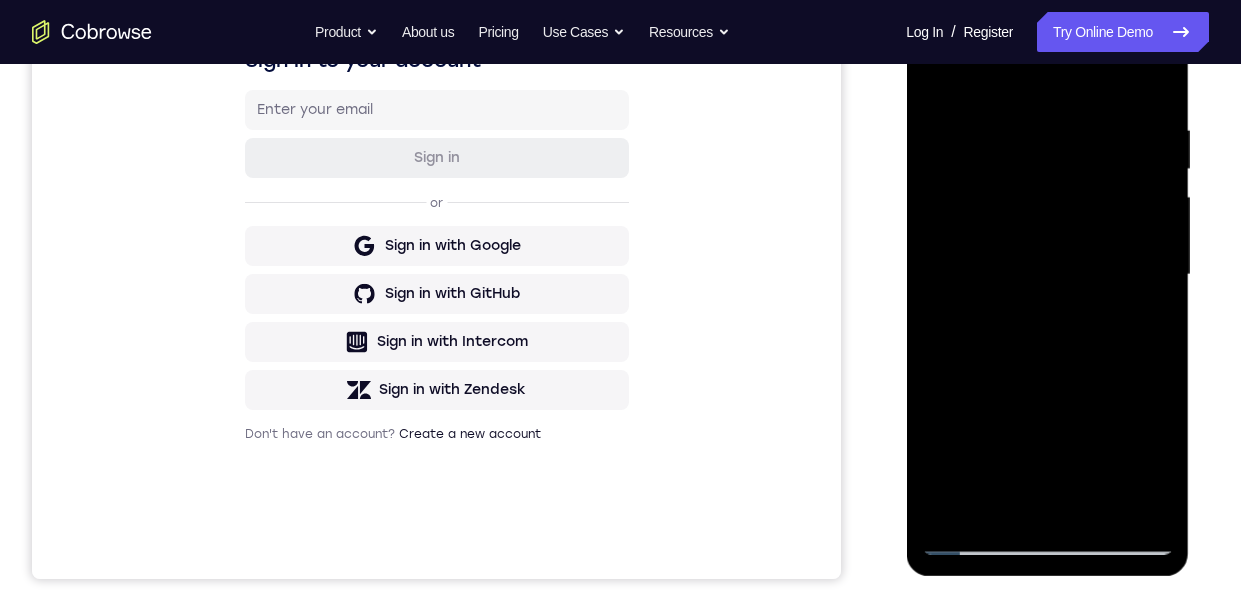 scroll, scrollTop: 328, scrollLeft: 0, axis: vertical 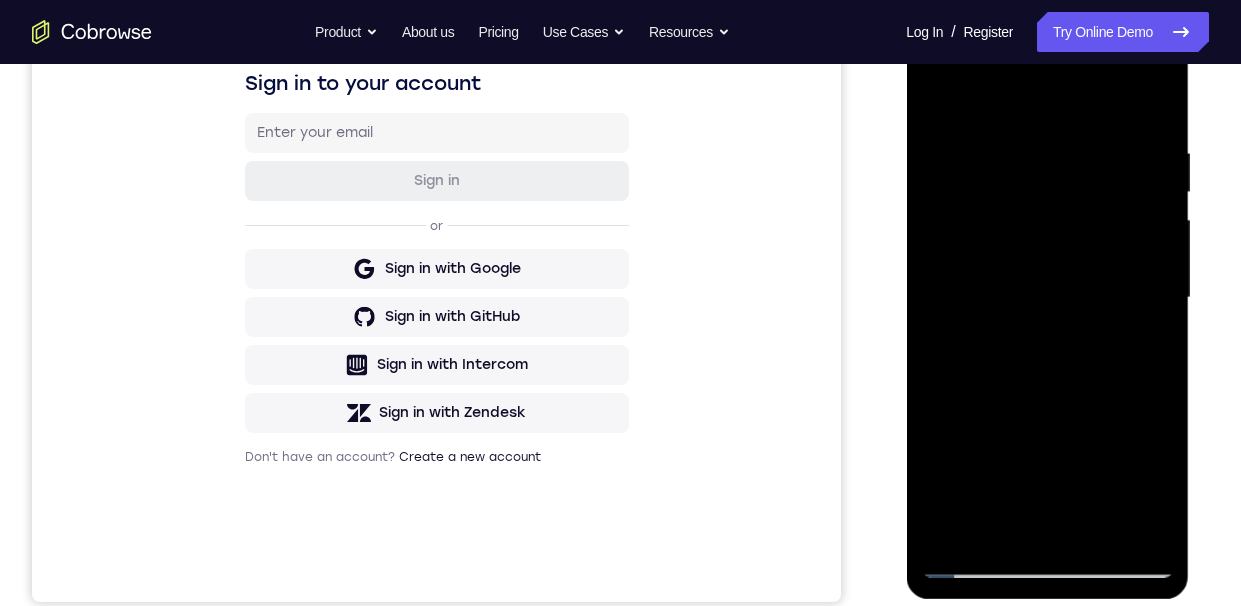 click at bounding box center (1047, 298) 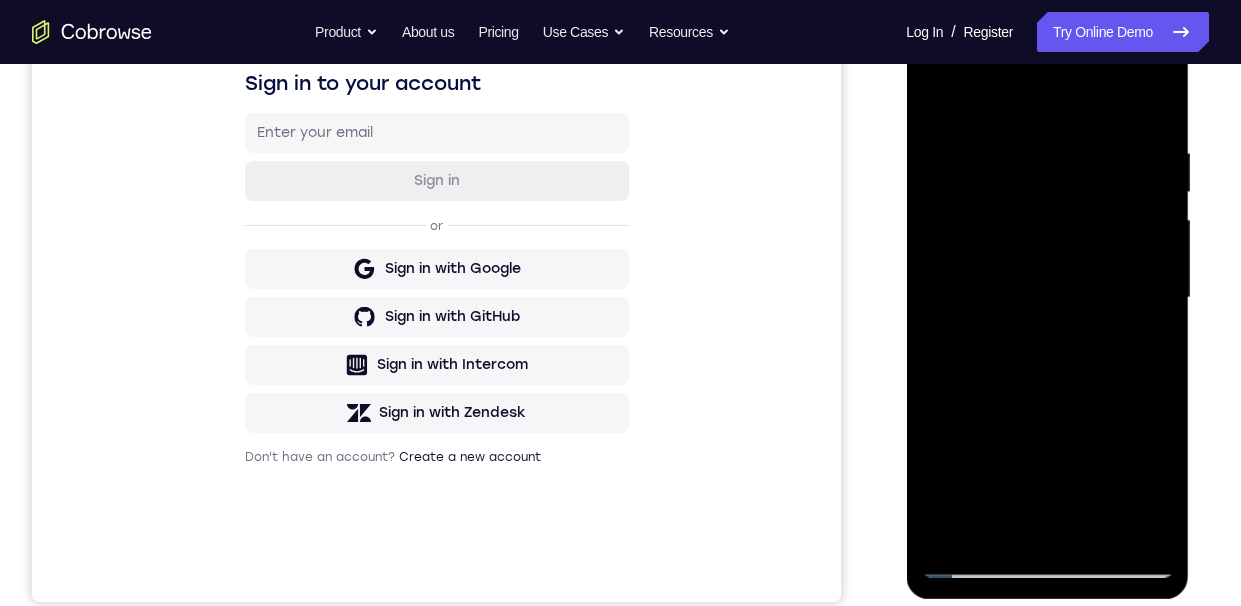 click at bounding box center (1047, 298) 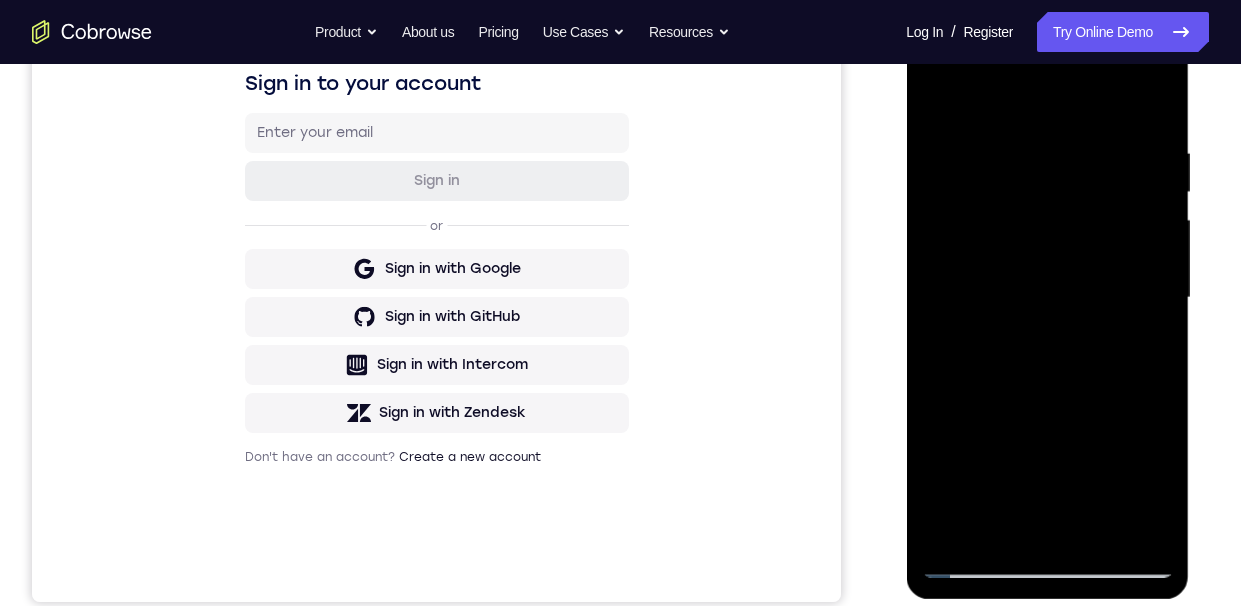 click at bounding box center [1047, 298] 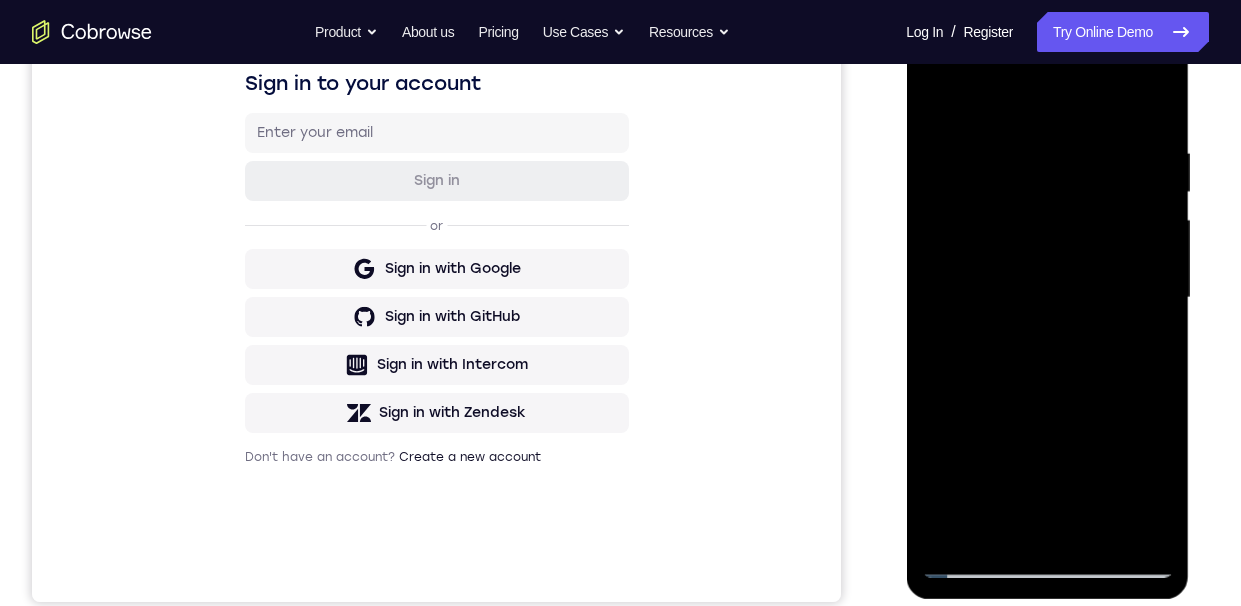 click at bounding box center (1047, 298) 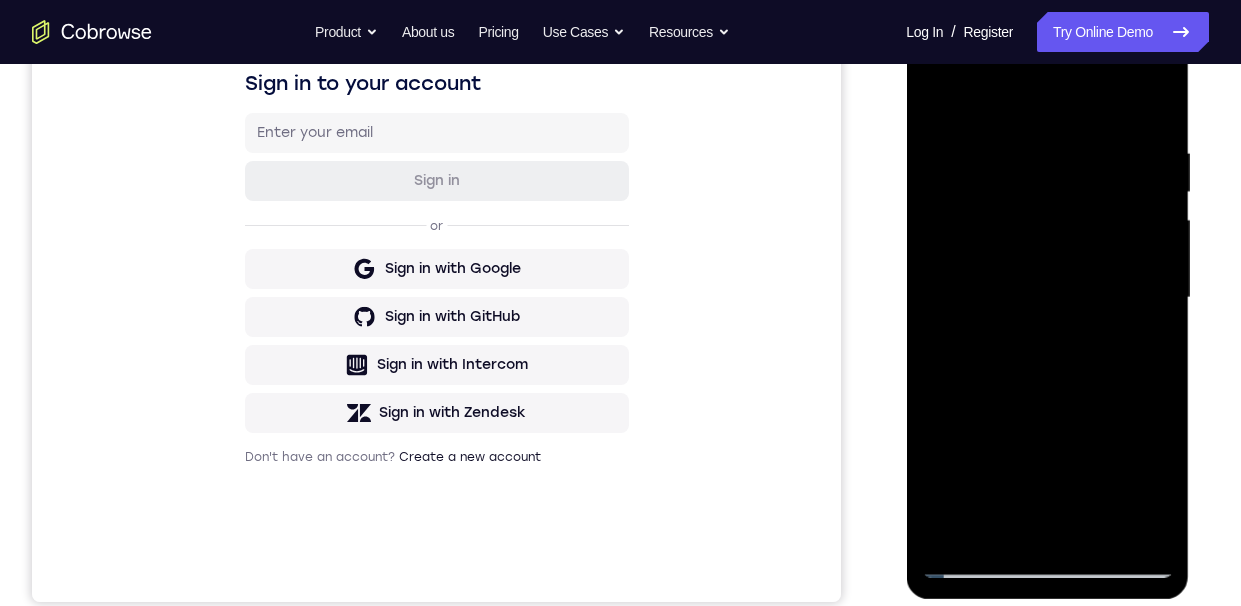 click at bounding box center [1047, 298] 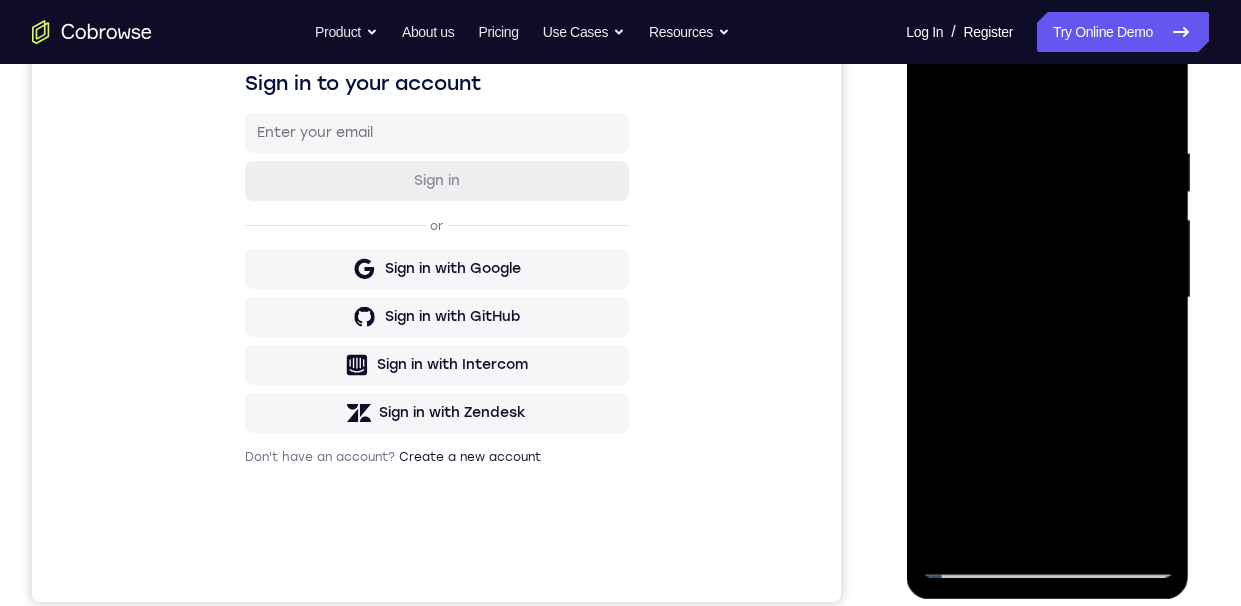 click at bounding box center [1047, 298] 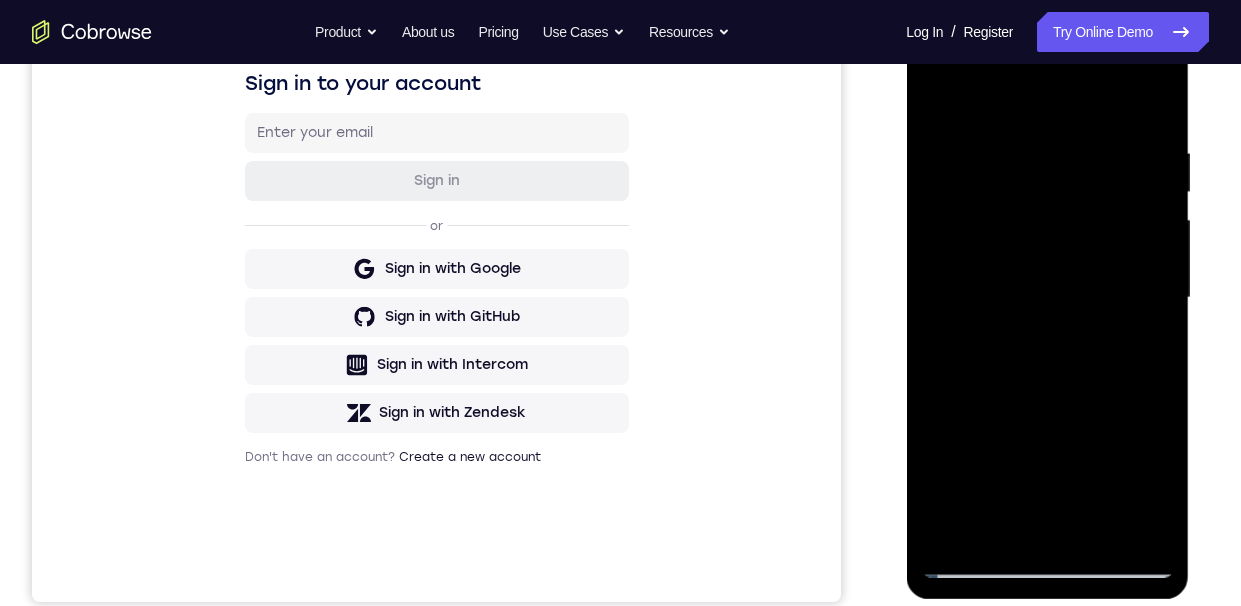 click at bounding box center [1047, 298] 